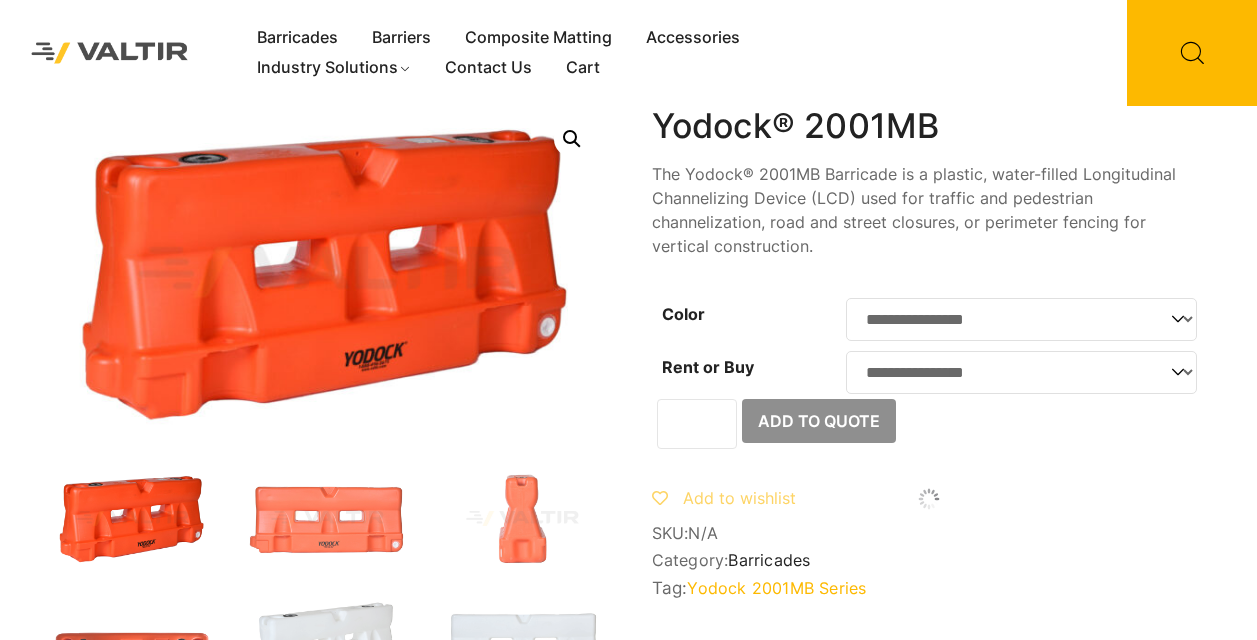 scroll, scrollTop: 0, scrollLeft: 0, axis: both 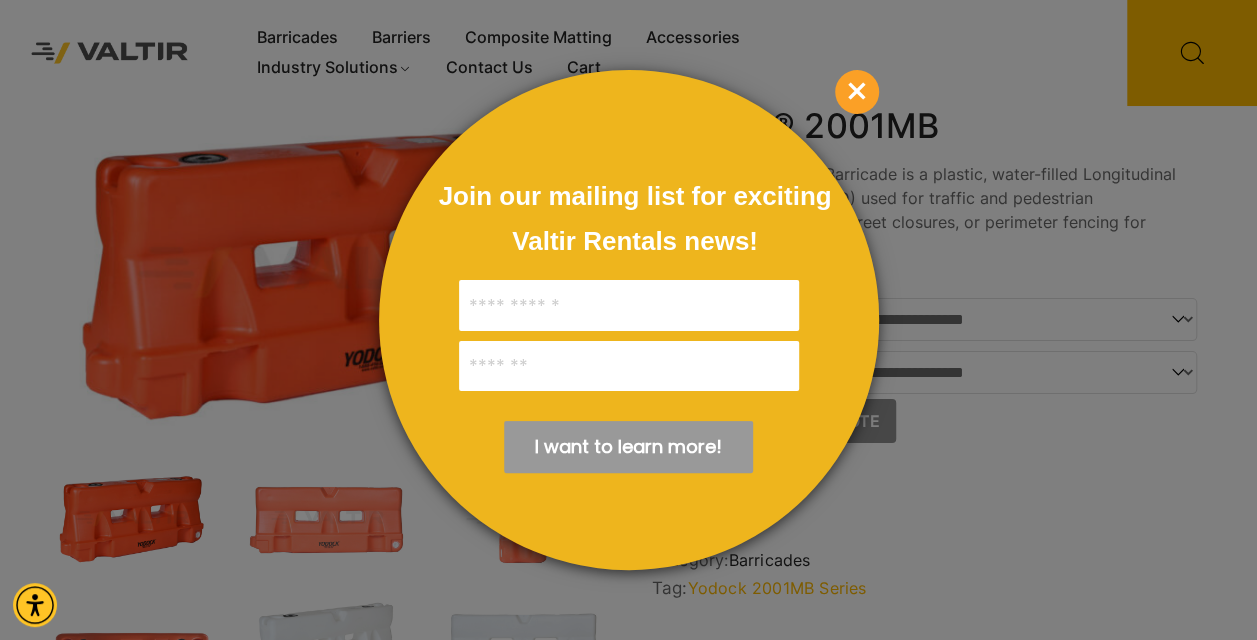 click on "×" at bounding box center (857, 92) 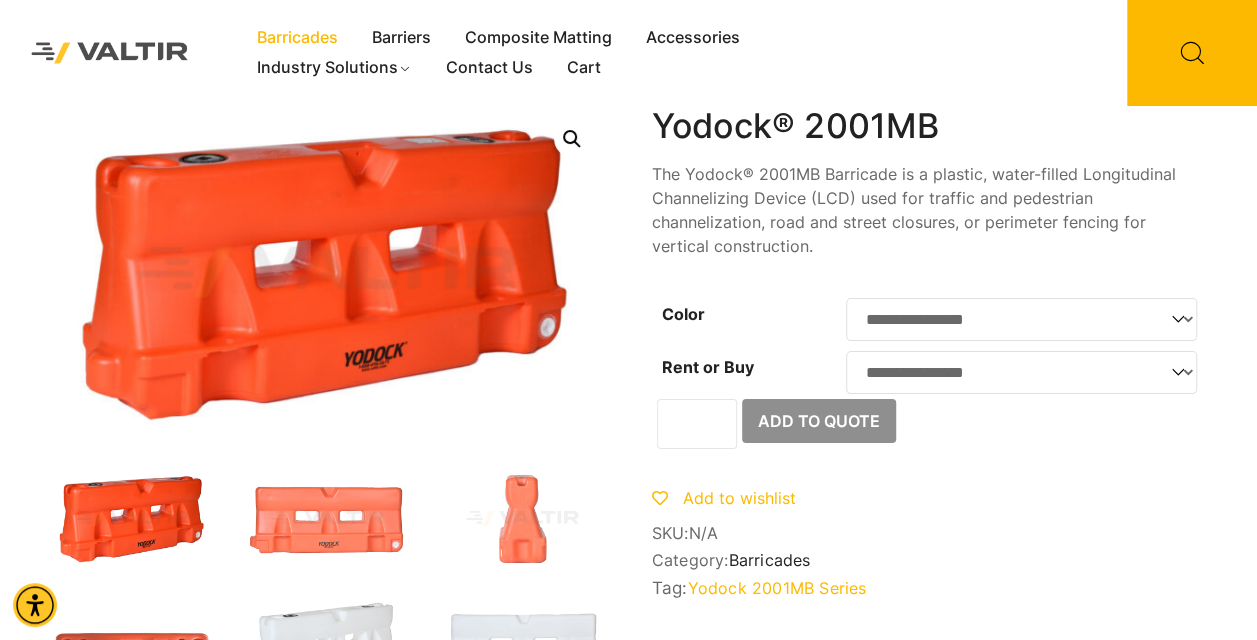 click on "Barricades" at bounding box center [297, 38] 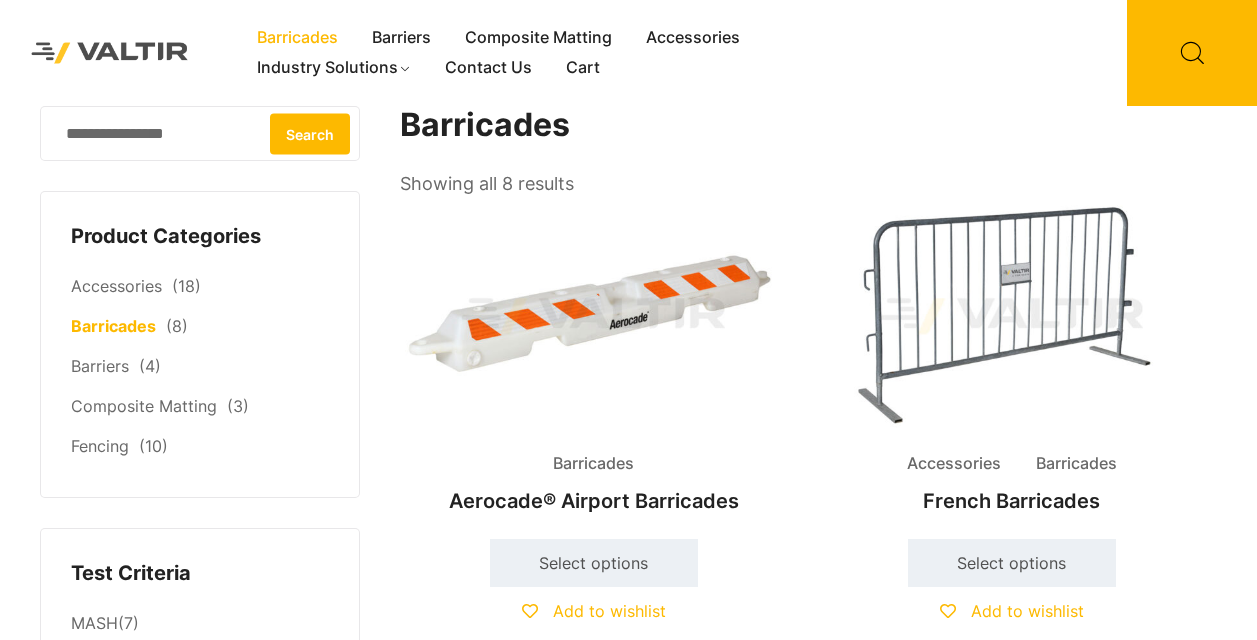 scroll, scrollTop: 0, scrollLeft: 0, axis: both 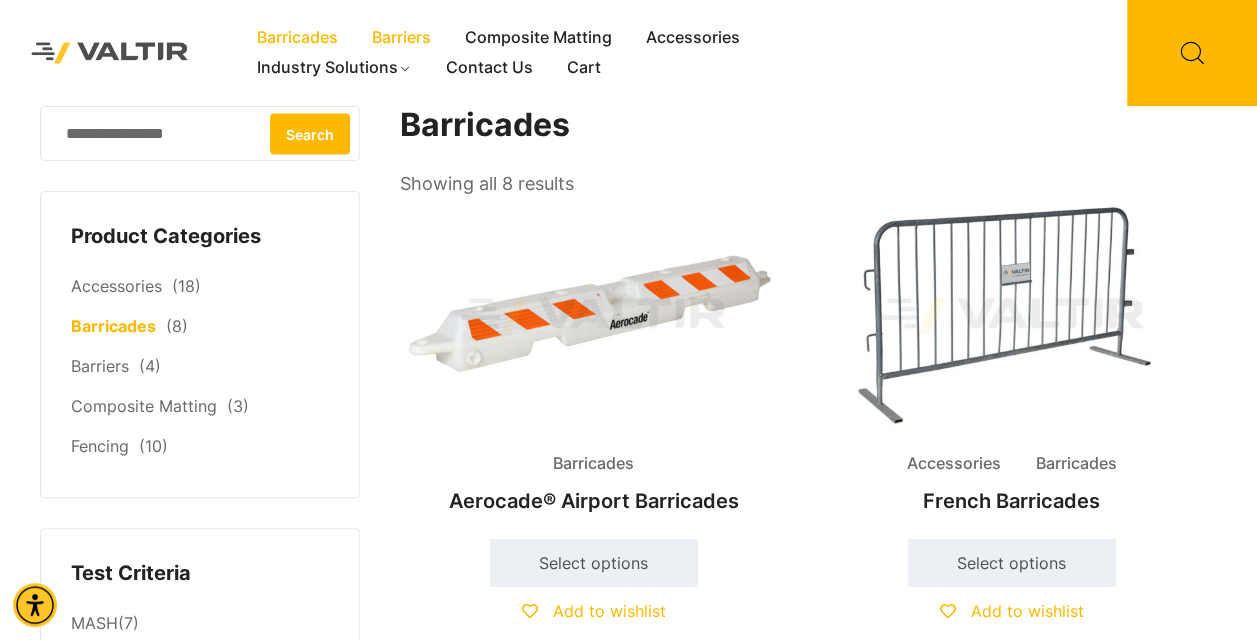 click on "Barriers" at bounding box center (401, 38) 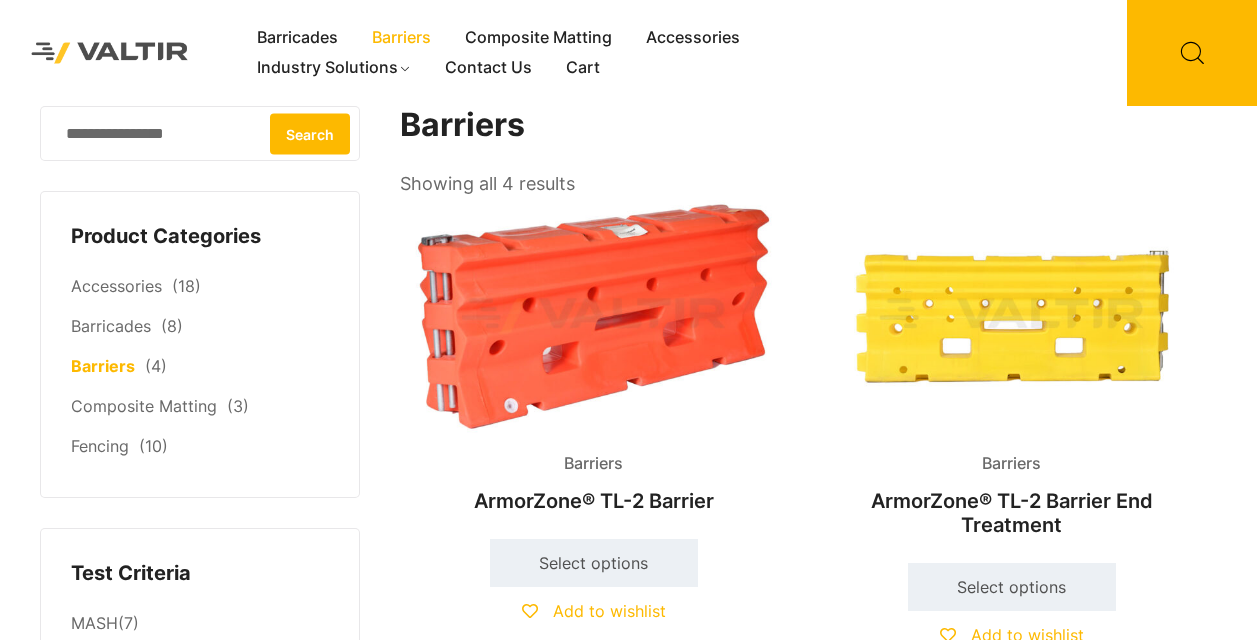 scroll, scrollTop: 0, scrollLeft: 0, axis: both 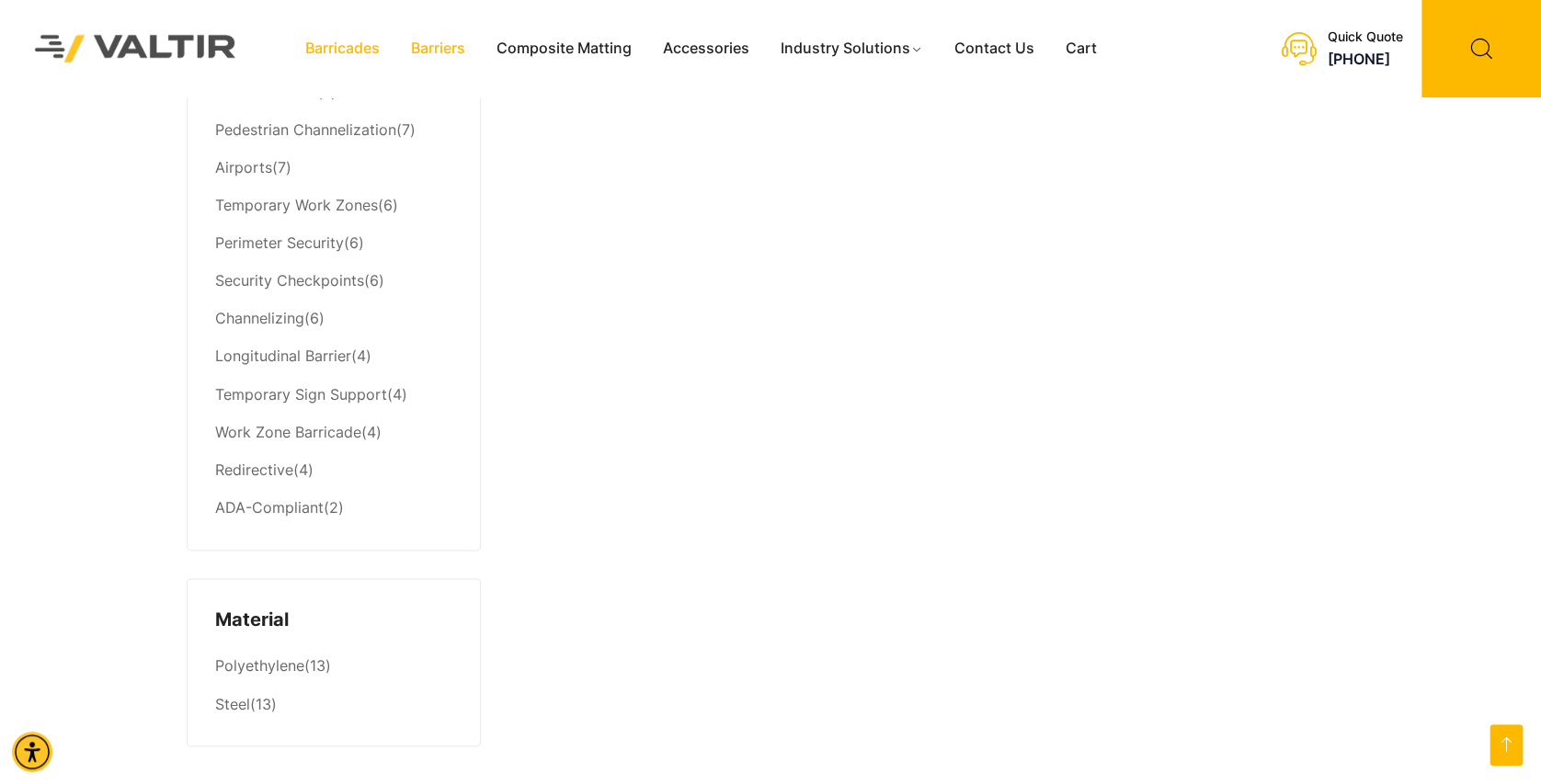 click on "Barricades" at bounding box center [342, 49] 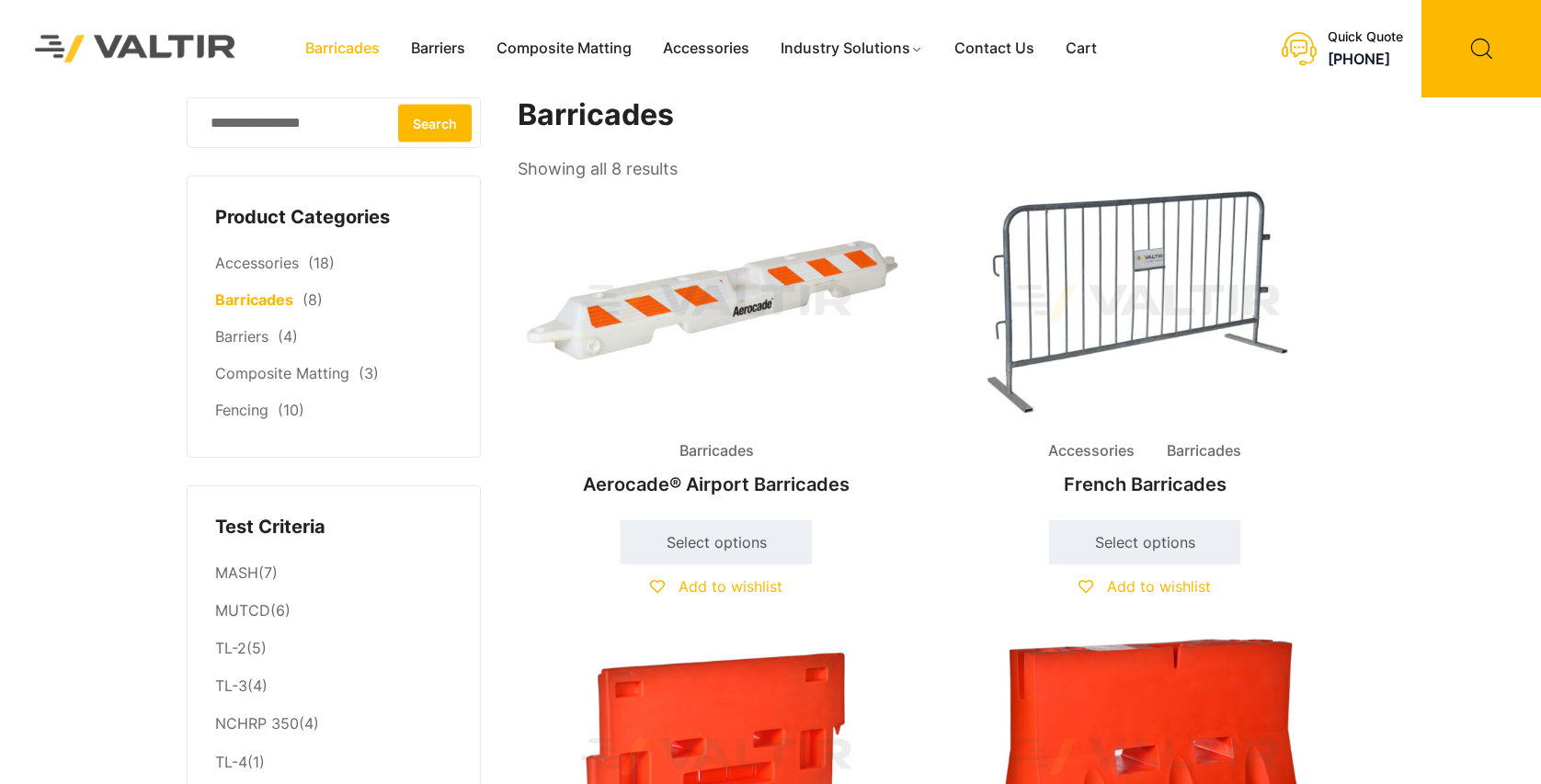 scroll, scrollTop: 0, scrollLeft: 0, axis: both 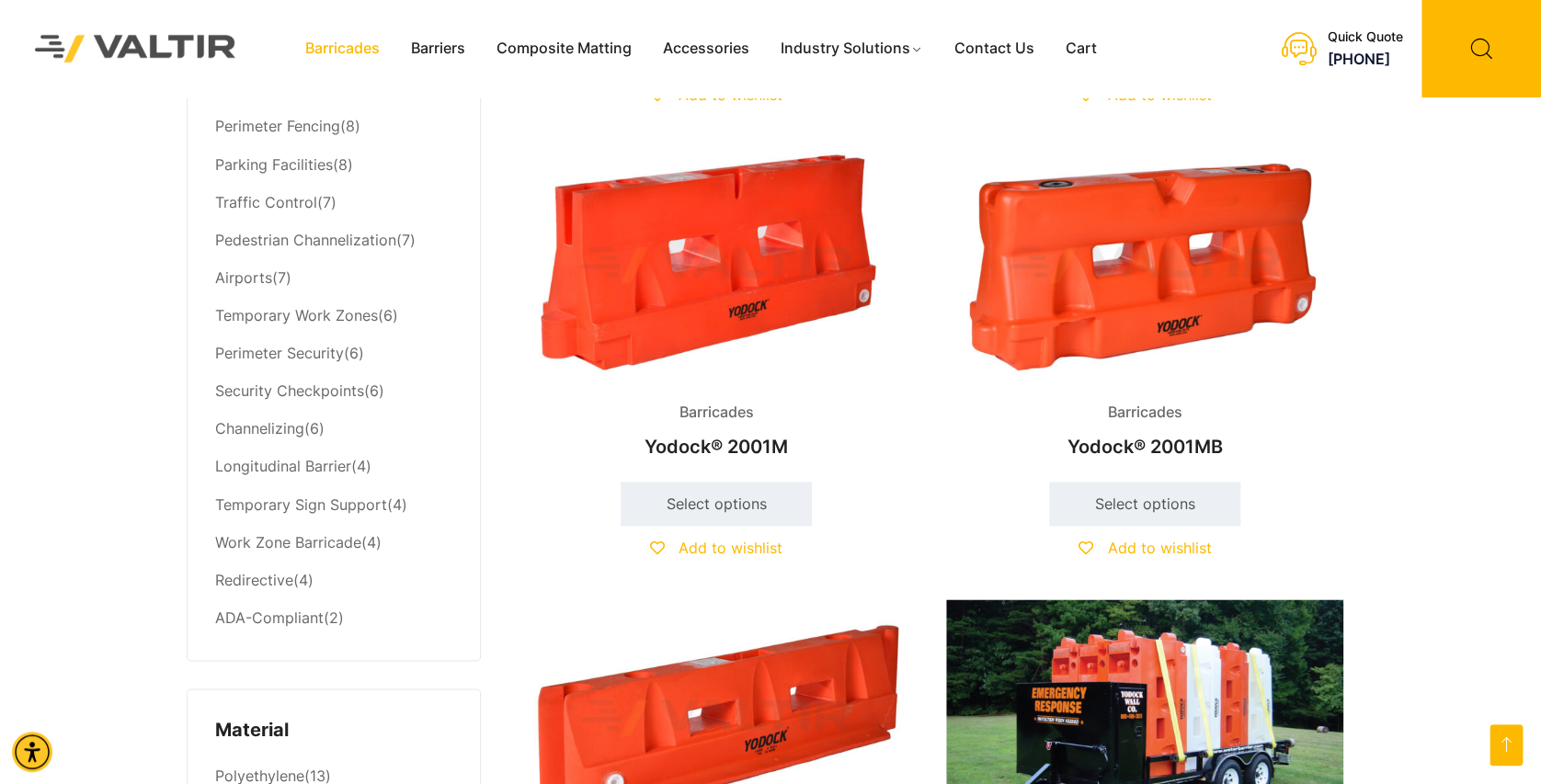 click at bounding box center (1145, 265) 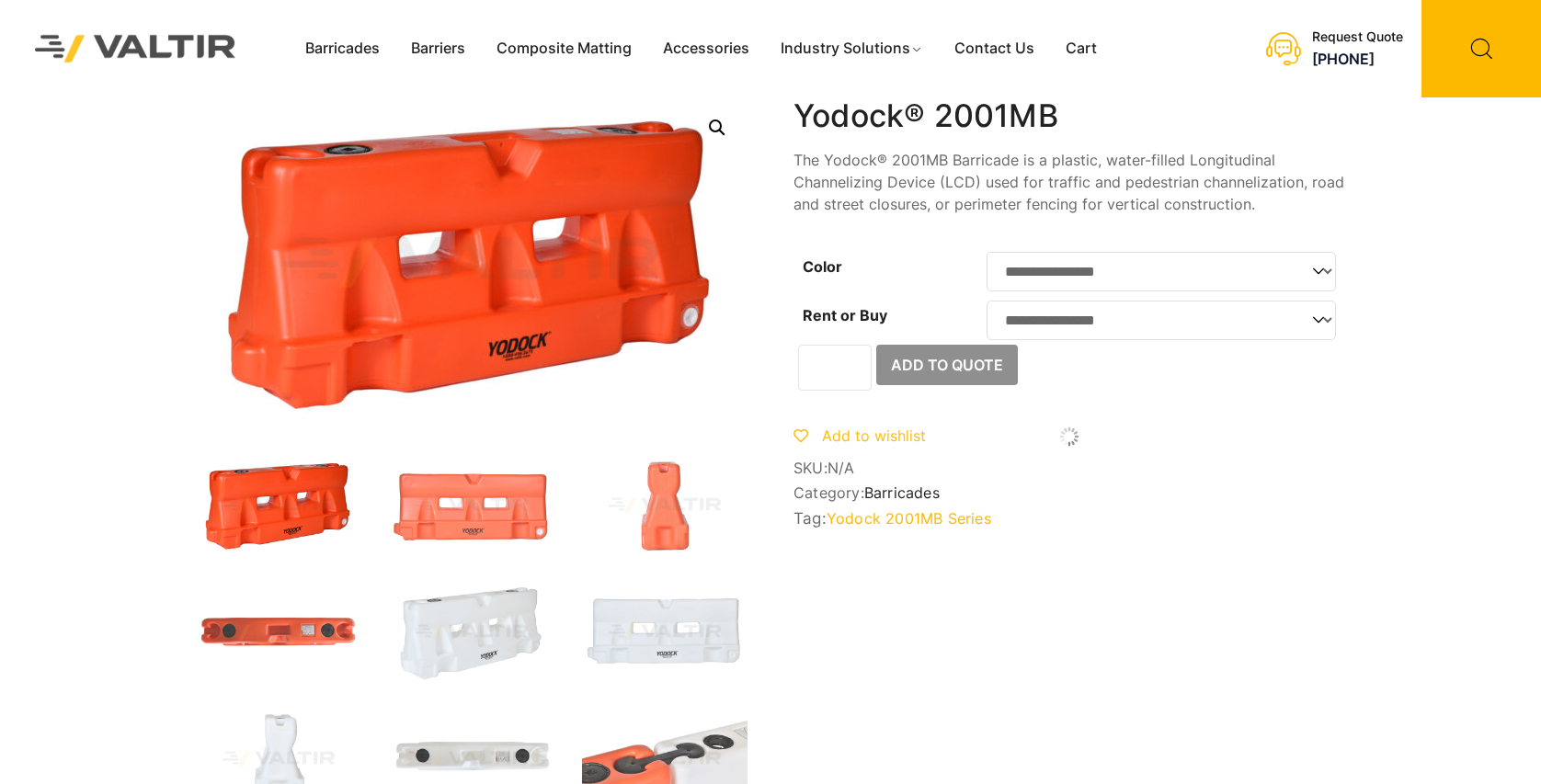scroll, scrollTop: 0, scrollLeft: 0, axis: both 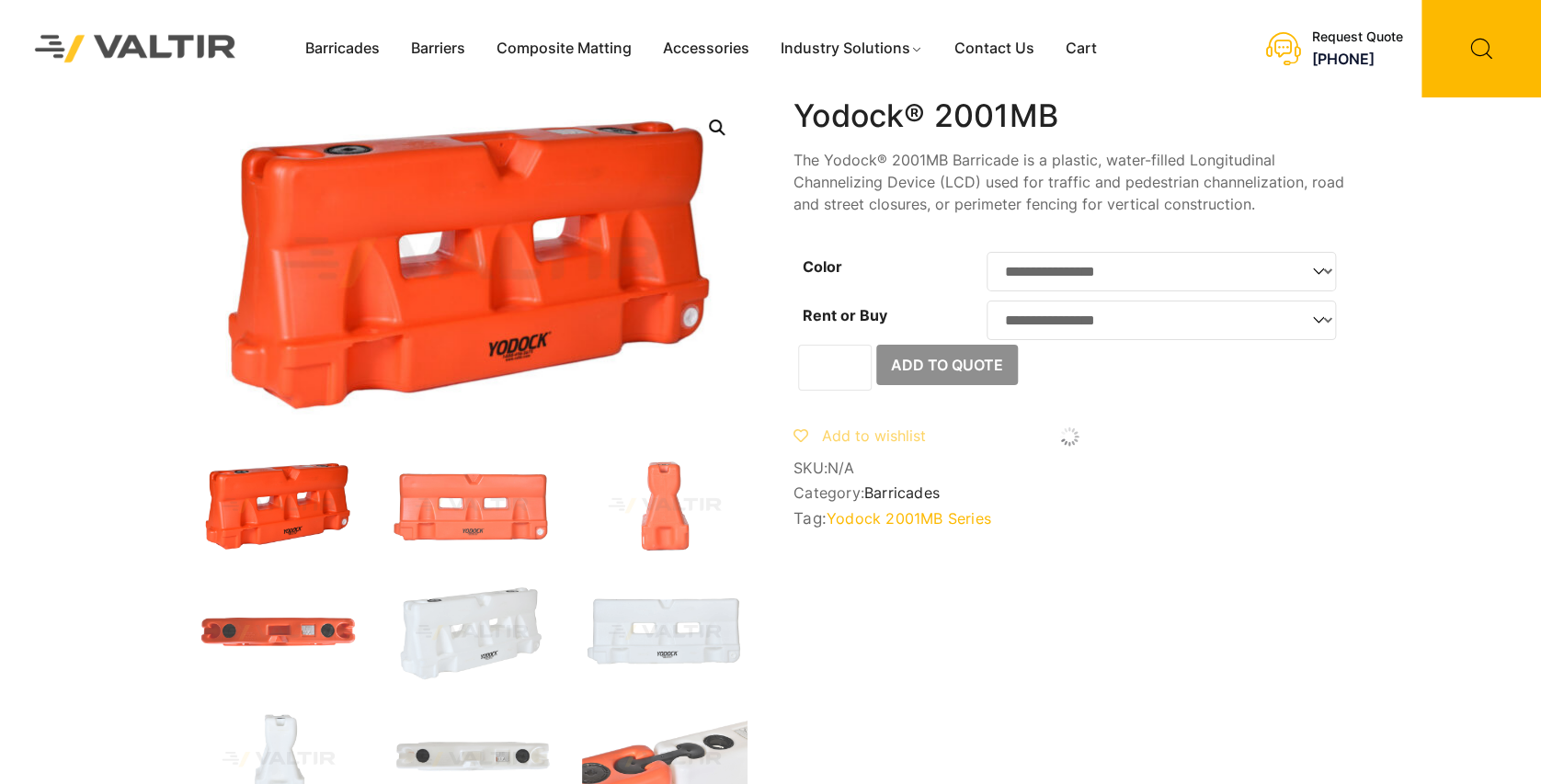 click on "**********" 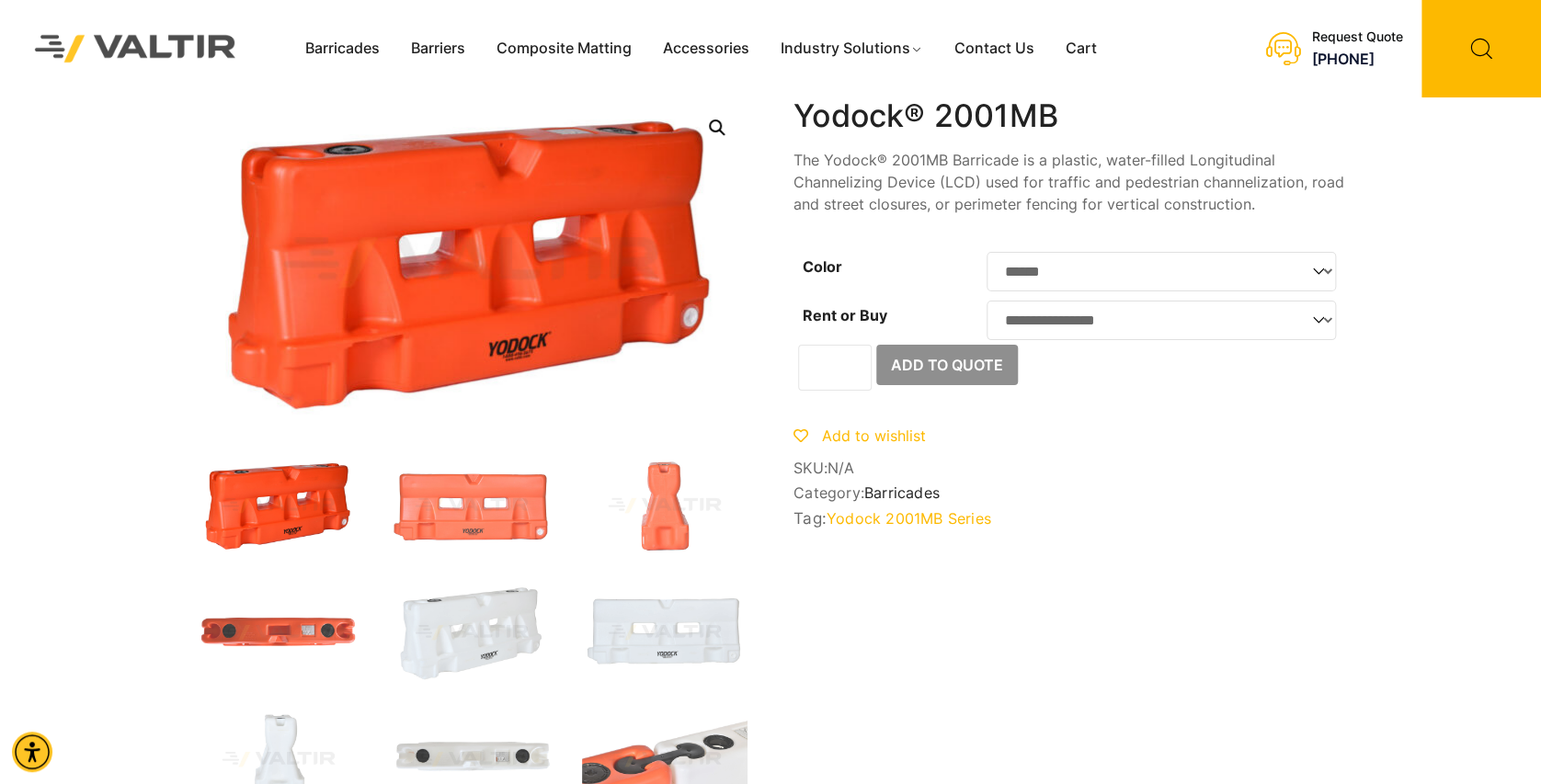 click on "**********" 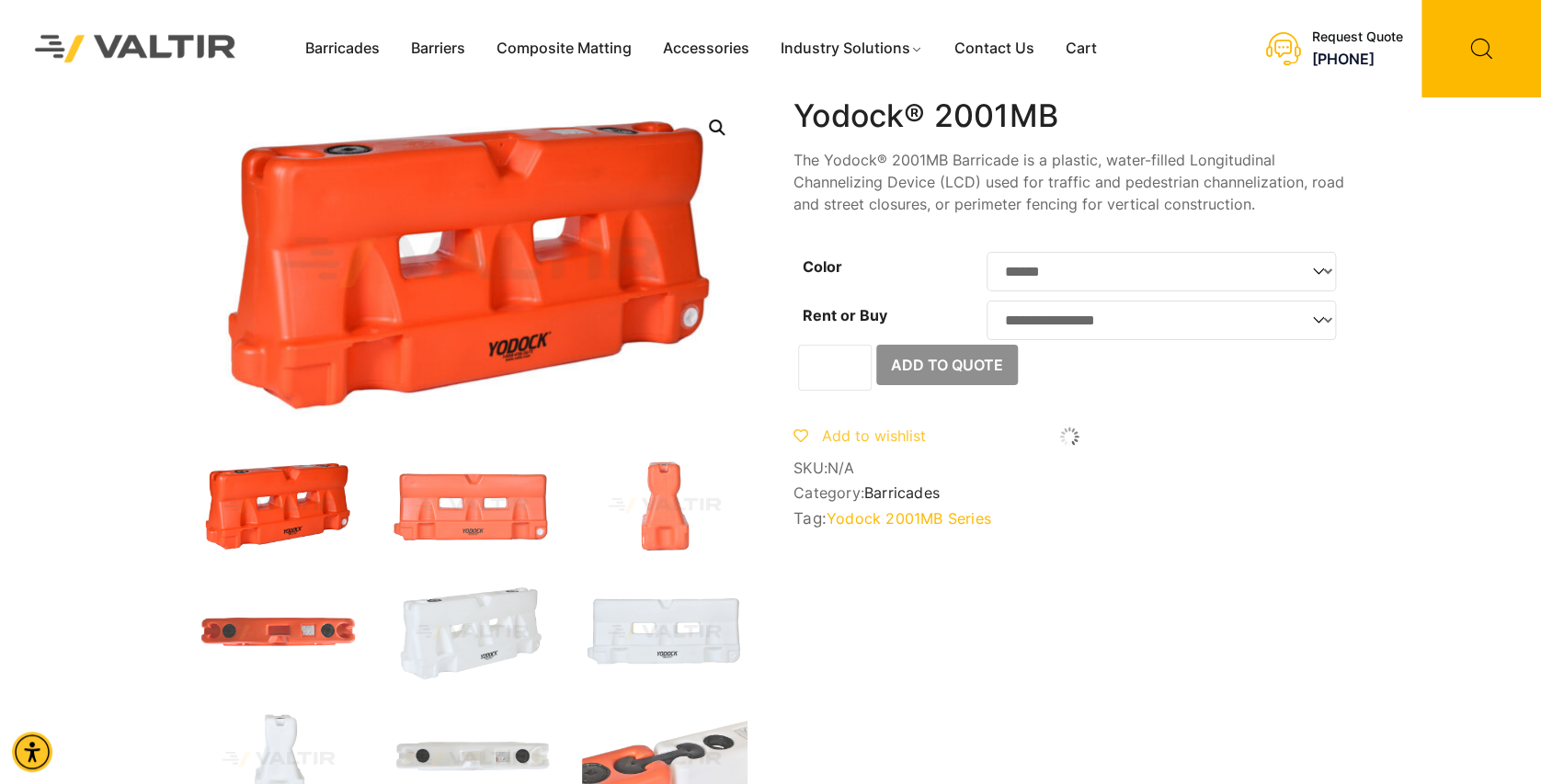click on "**********" 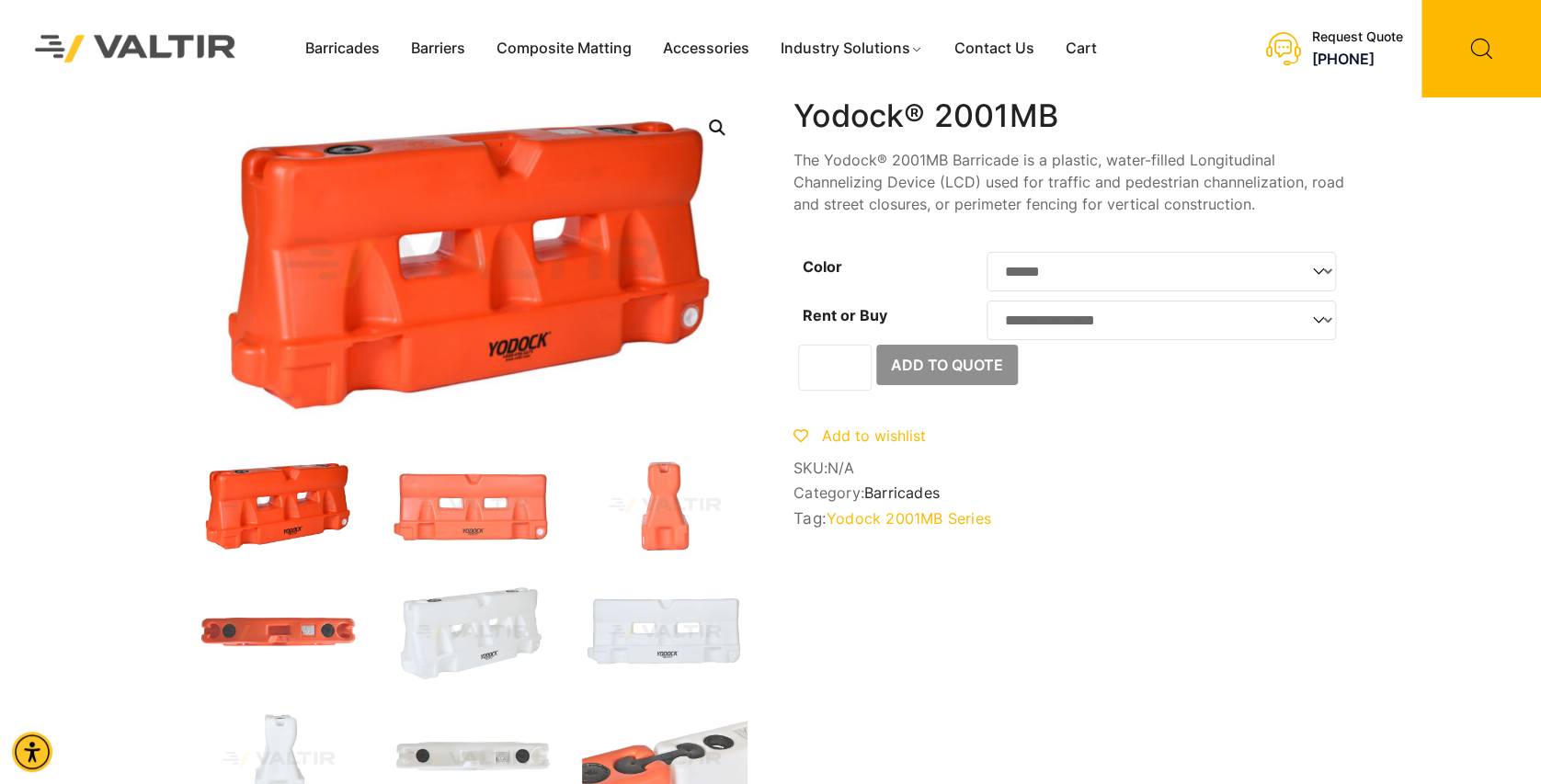 select on "***" 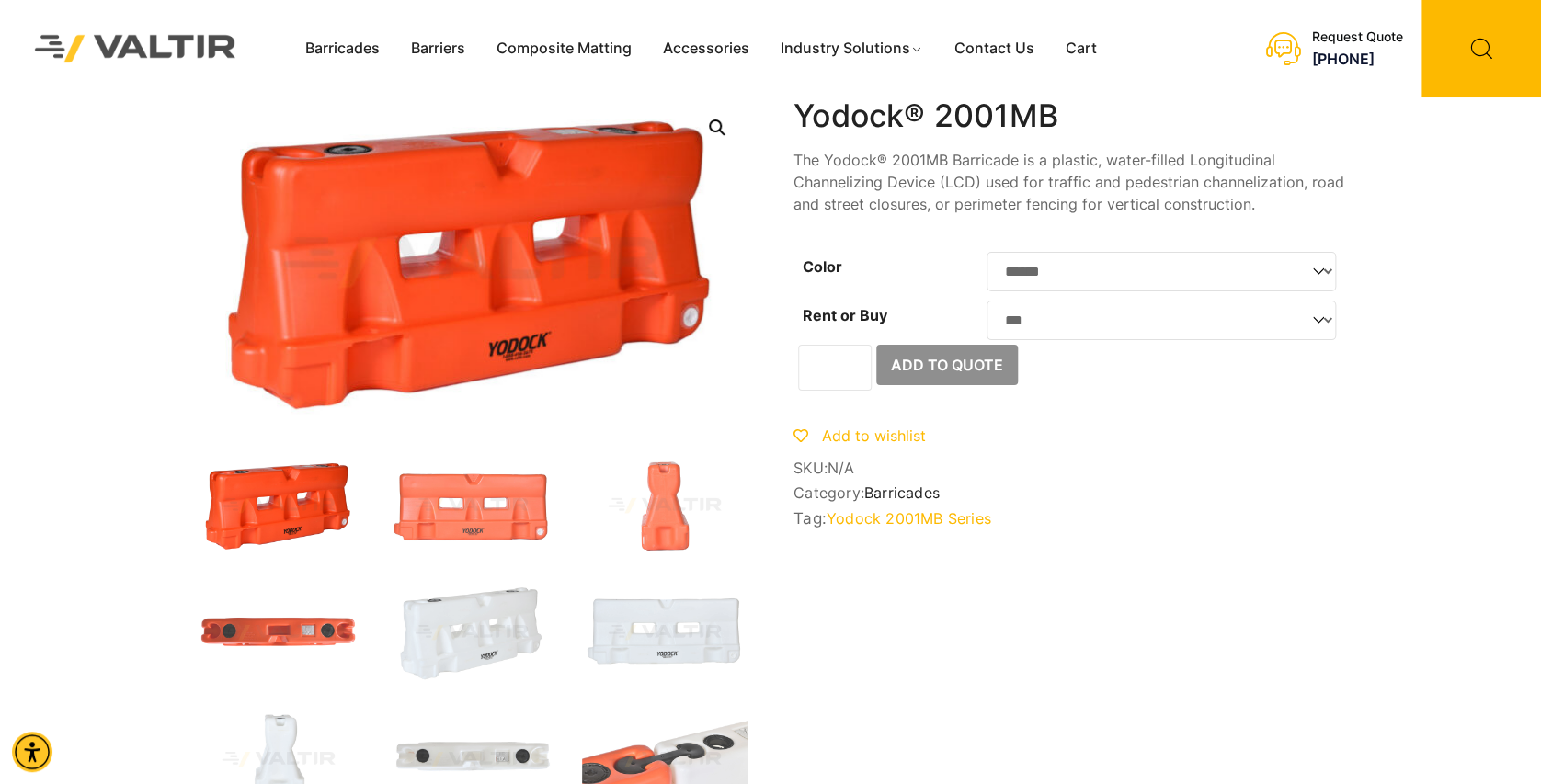 click on "**********" 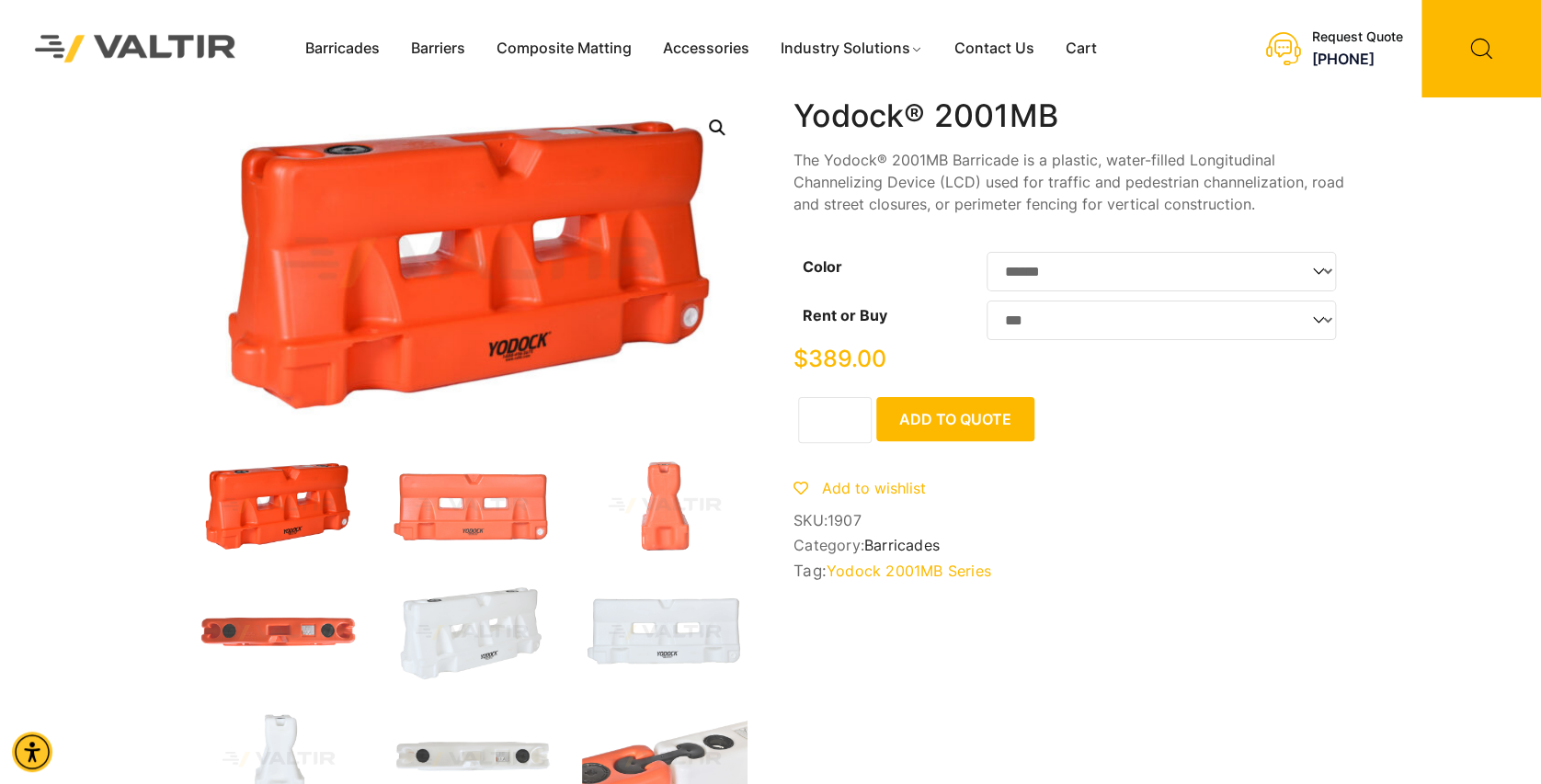 click on "Add to Quote" 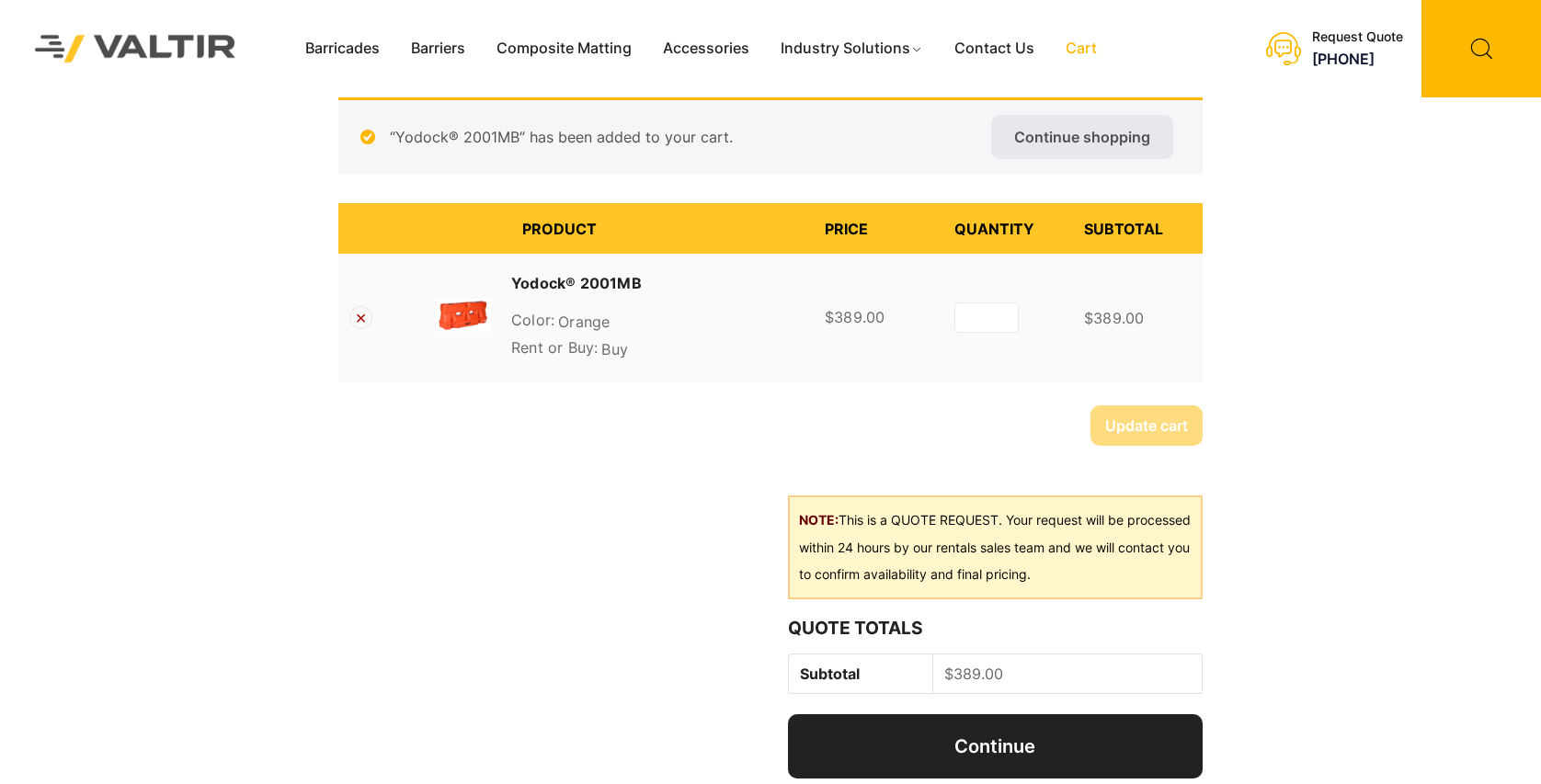 scroll, scrollTop: 0, scrollLeft: 0, axis: both 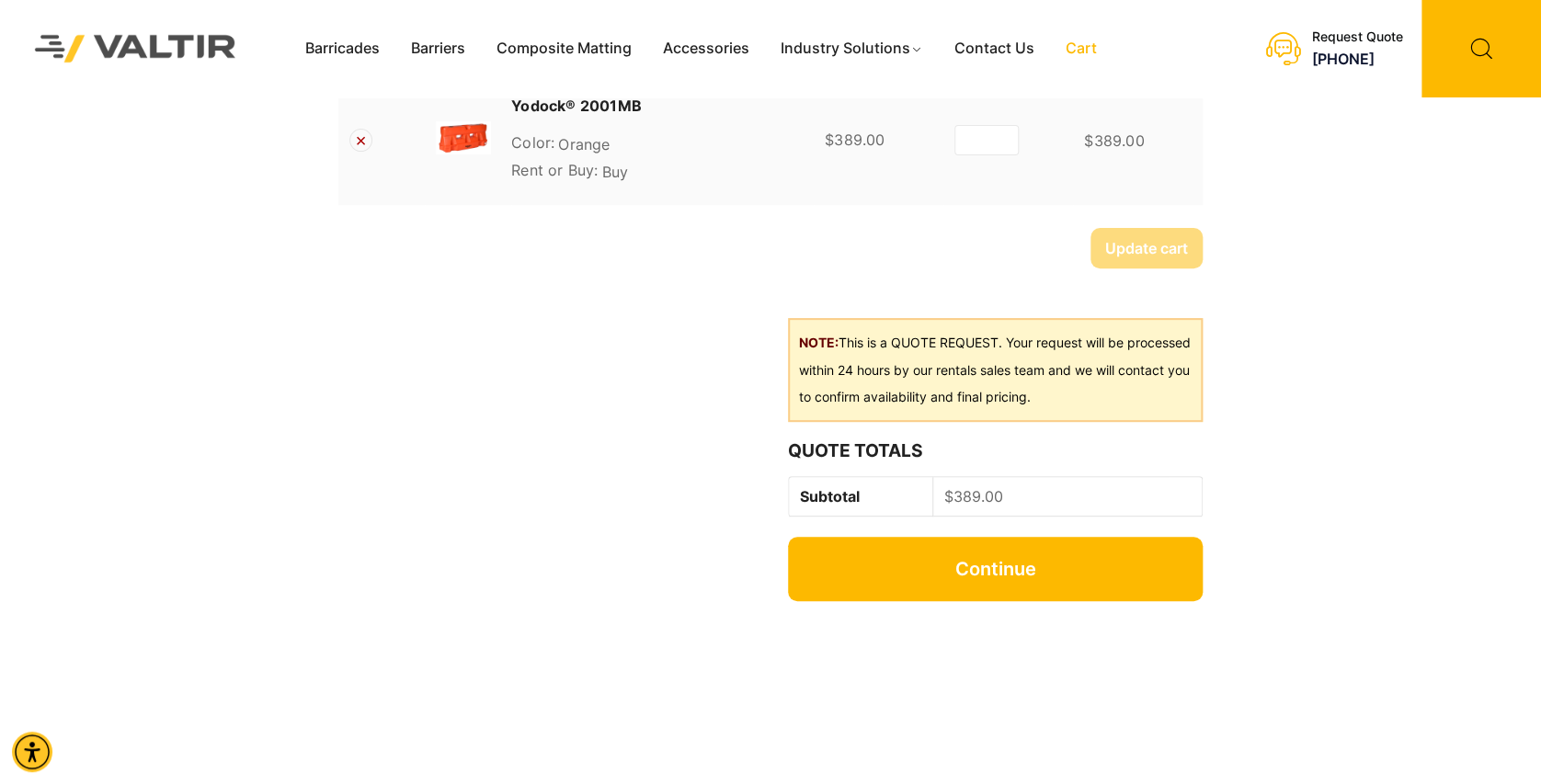 click on "Continue" at bounding box center [995, 569] 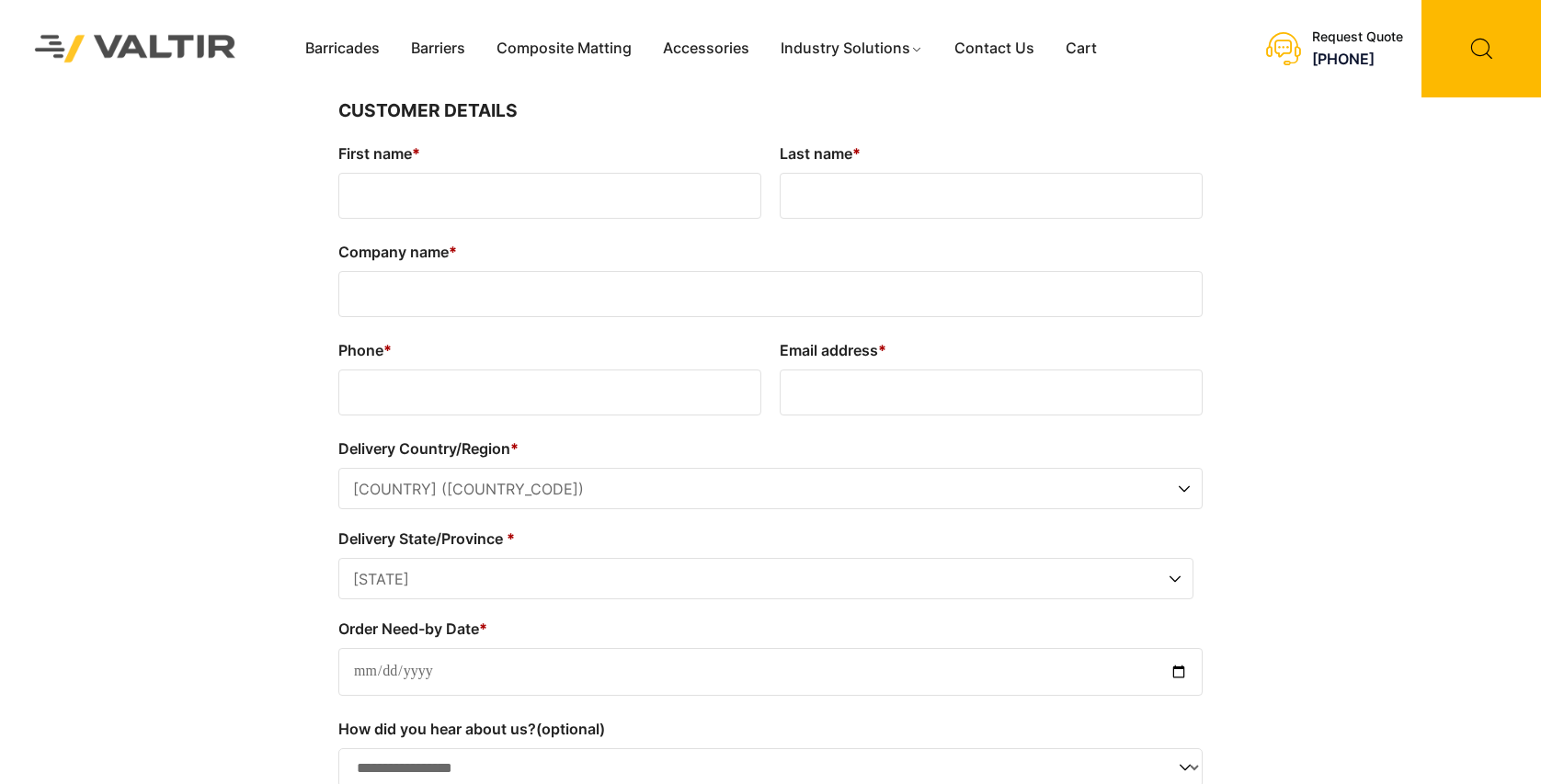 select on "**" 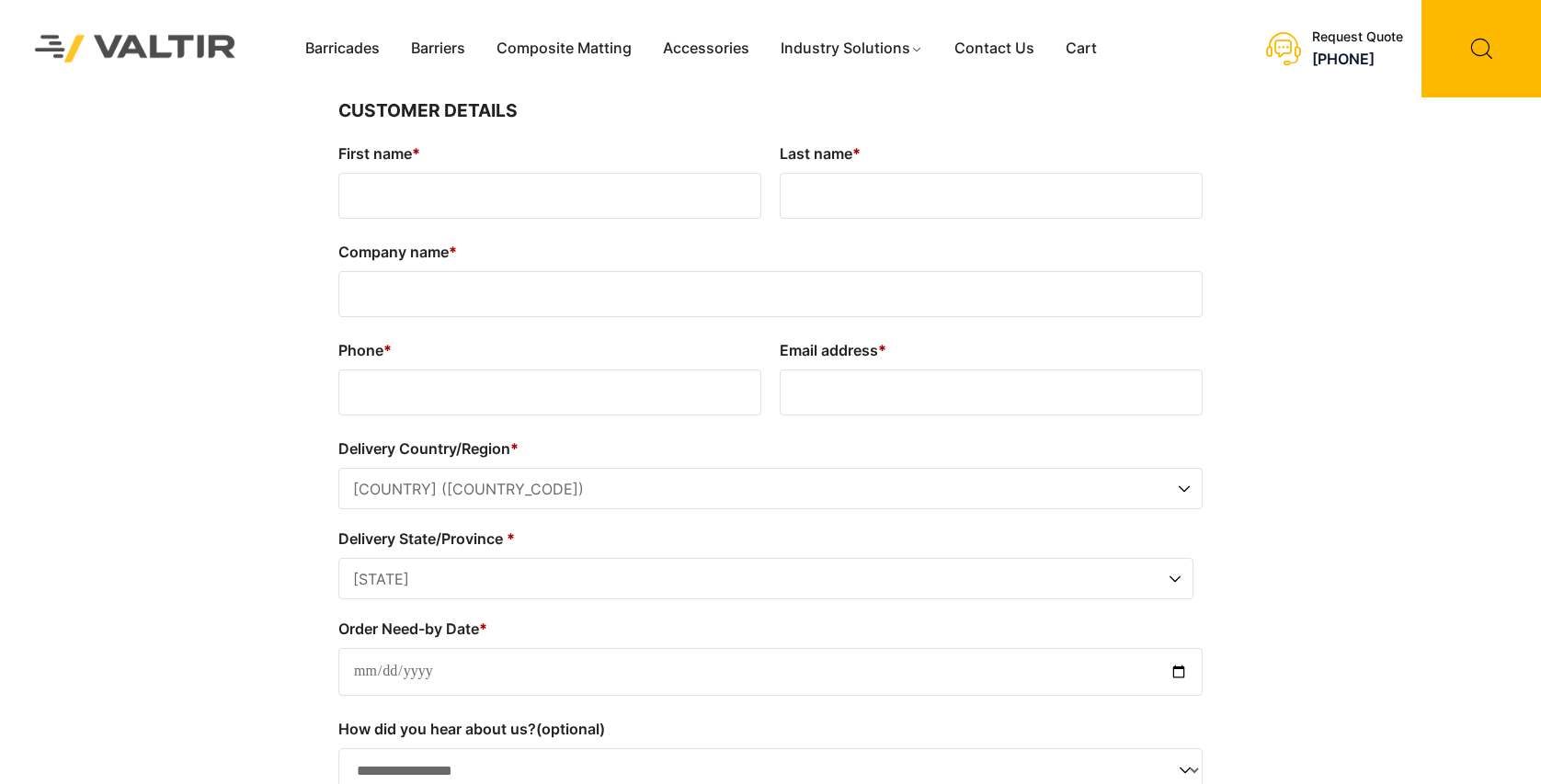scroll, scrollTop: 0, scrollLeft: 0, axis: both 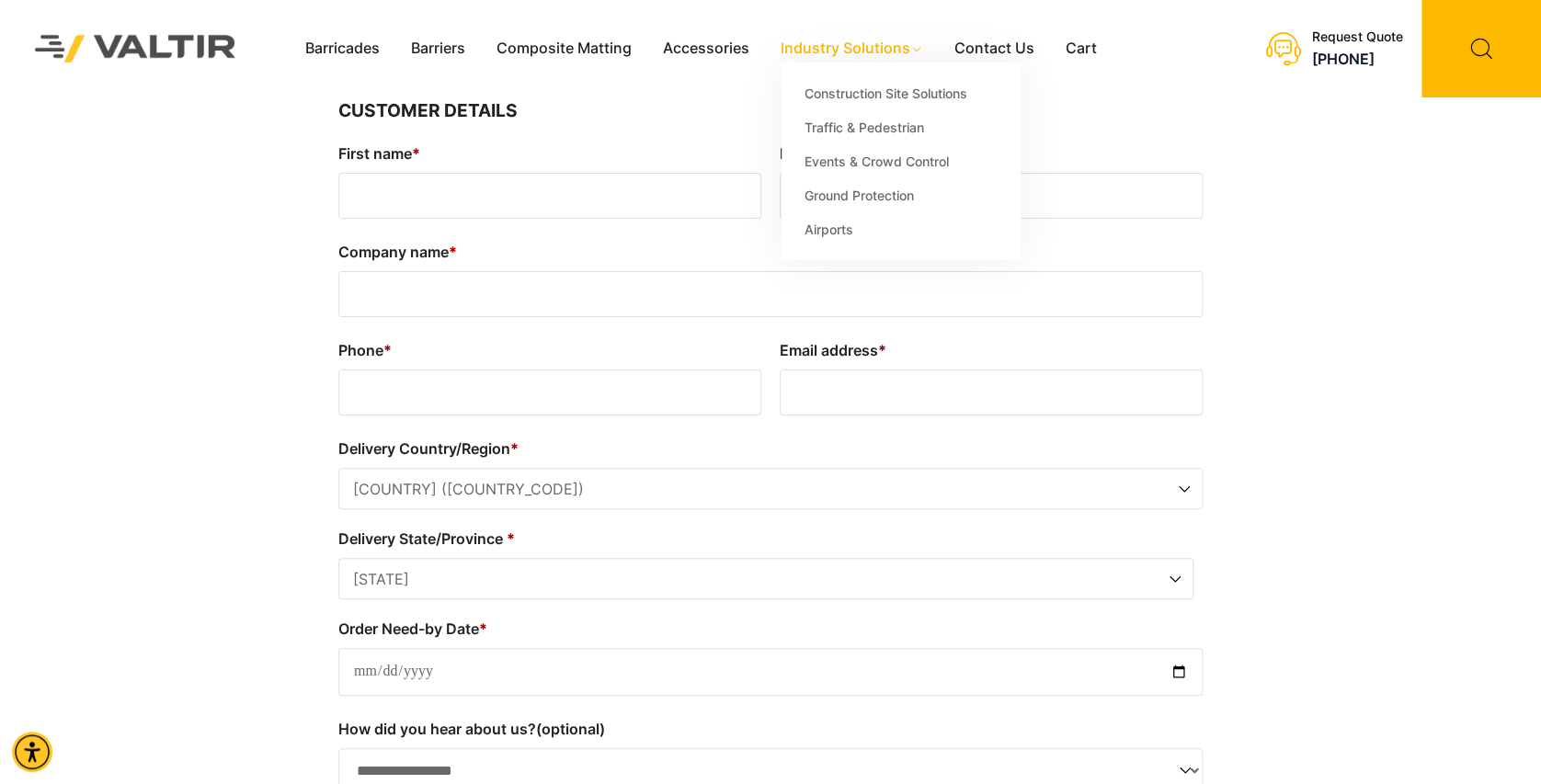 click on "Industry Solutions" at bounding box center (851, 49) 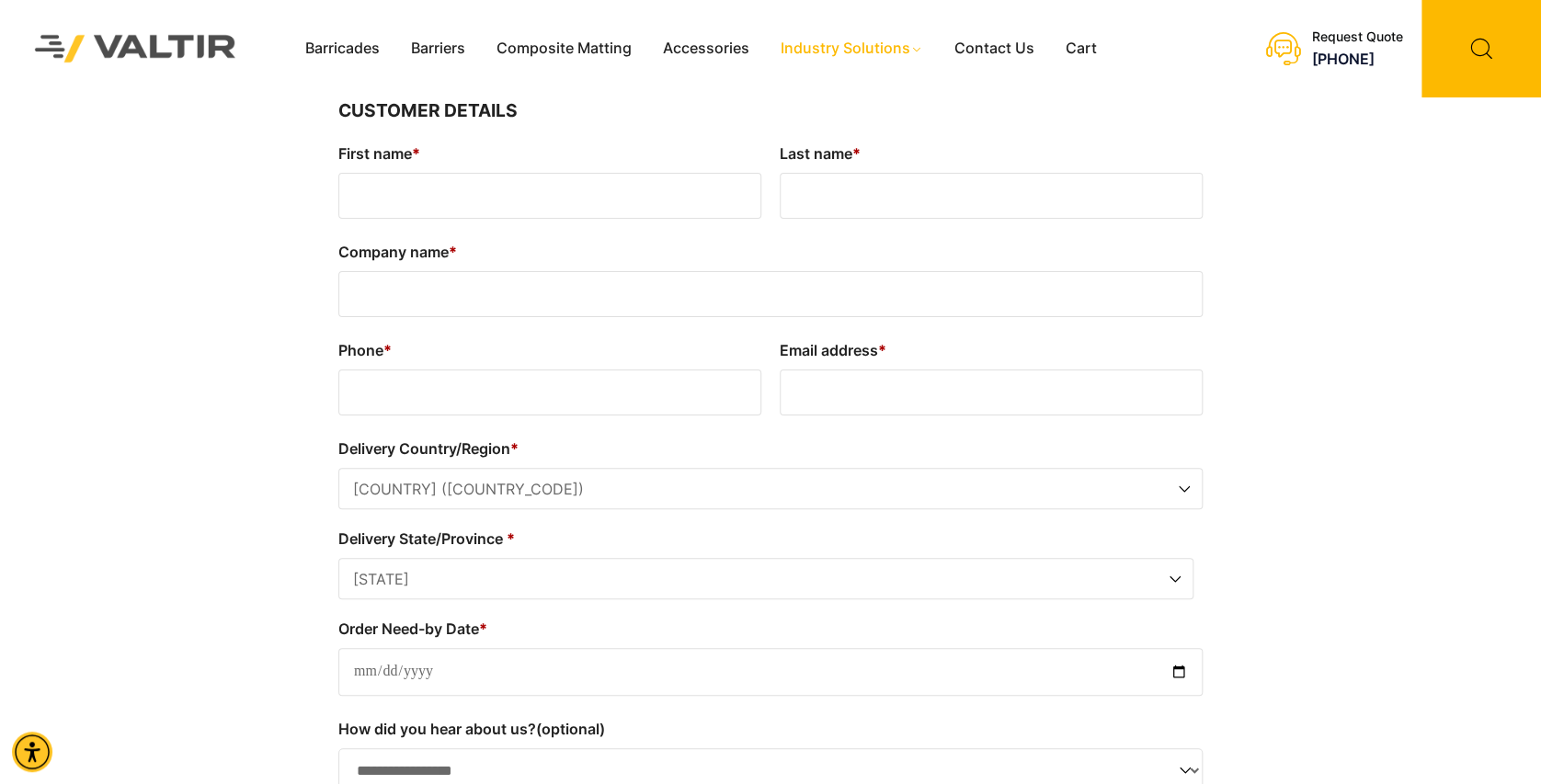 click at bounding box center (135, 48) 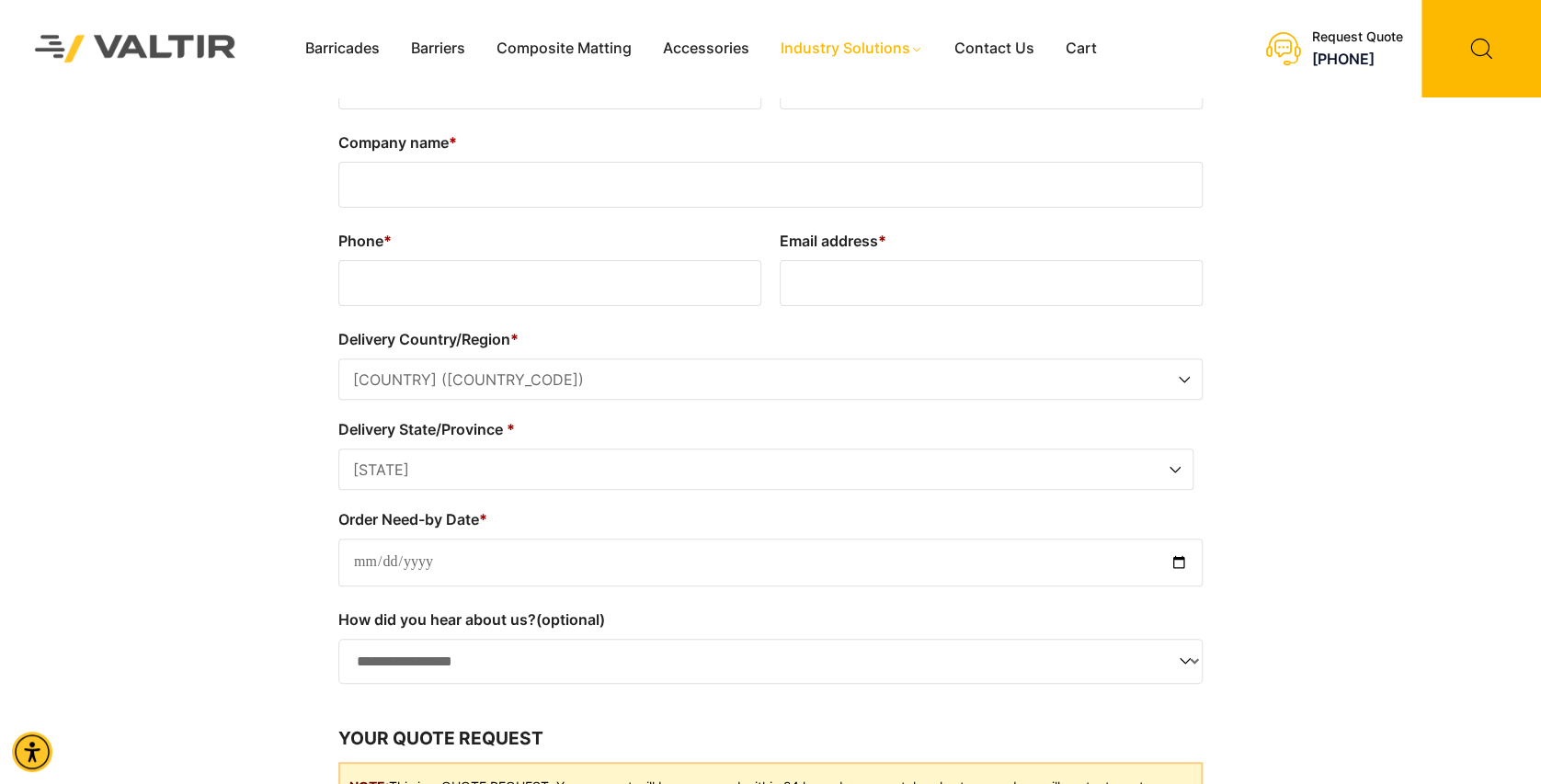 scroll, scrollTop: 110, scrollLeft: 0, axis: vertical 